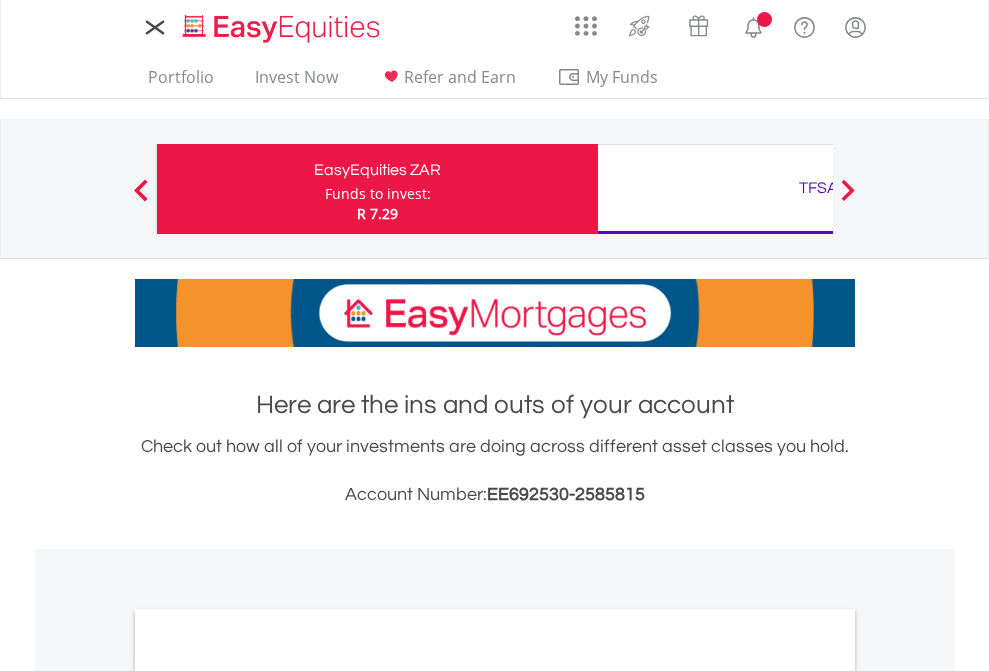 scroll, scrollTop: 0, scrollLeft: 0, axis: both 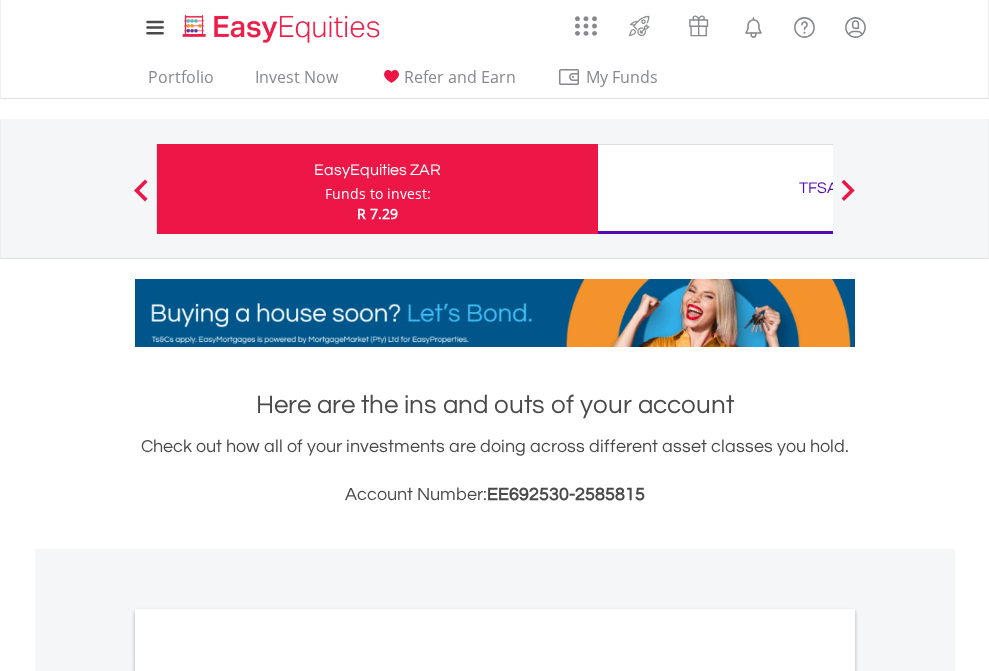click on "Funds to invest:" at bounding box center (378, 194) 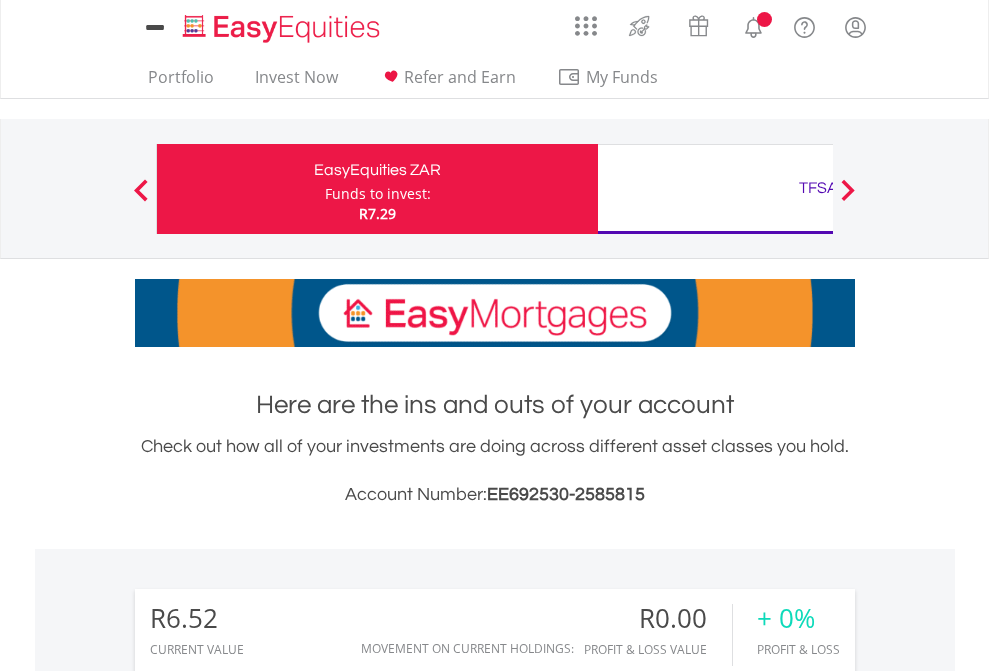 scroll, scrollTop: 0, scrollLeft: 0, axis: both 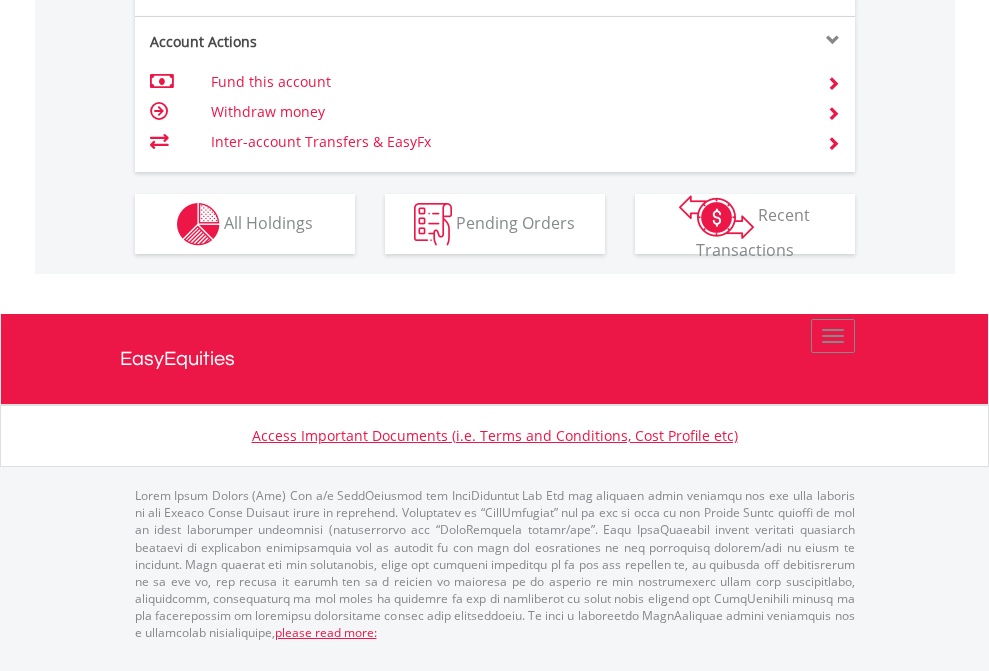 click on "Investment types" at bounding box center (706, -337) 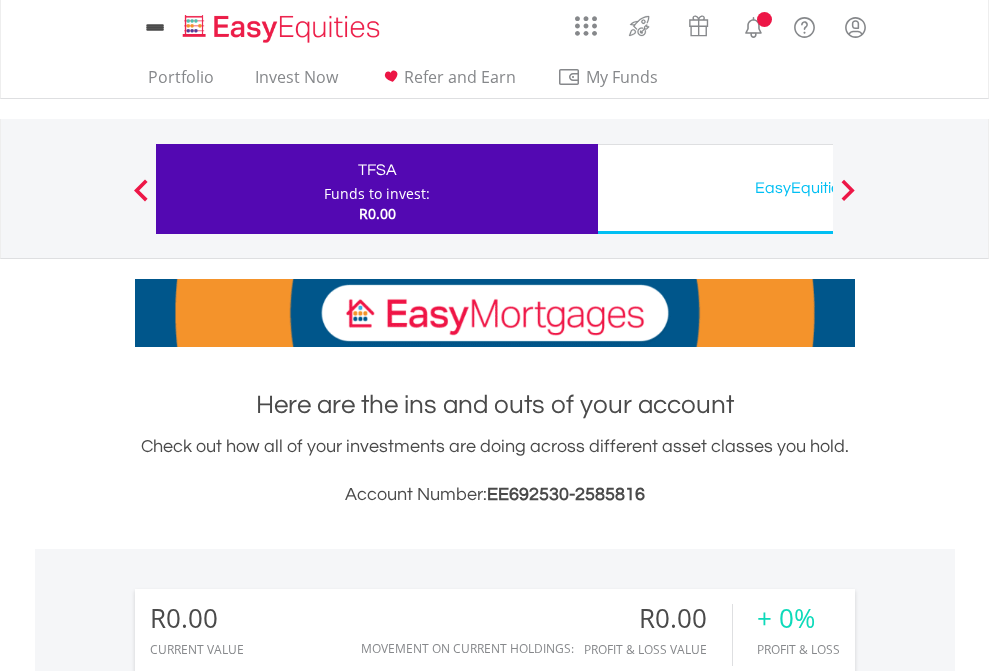 scroll, scrollTop: 0, scrollLeft: 0, axis: both 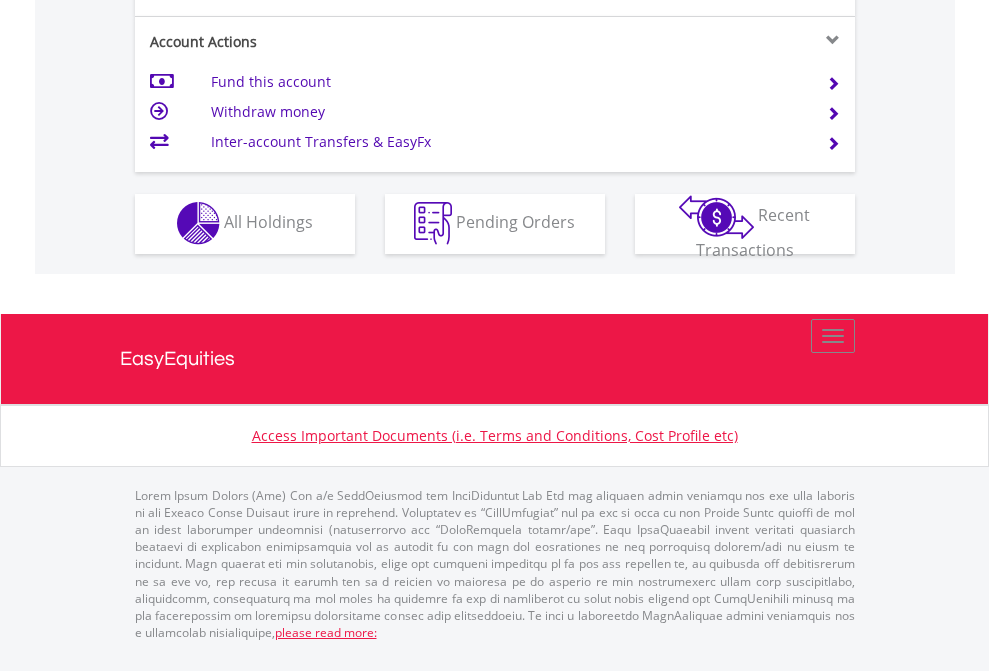 click on "Investment types" at bounding box center (706, -353) 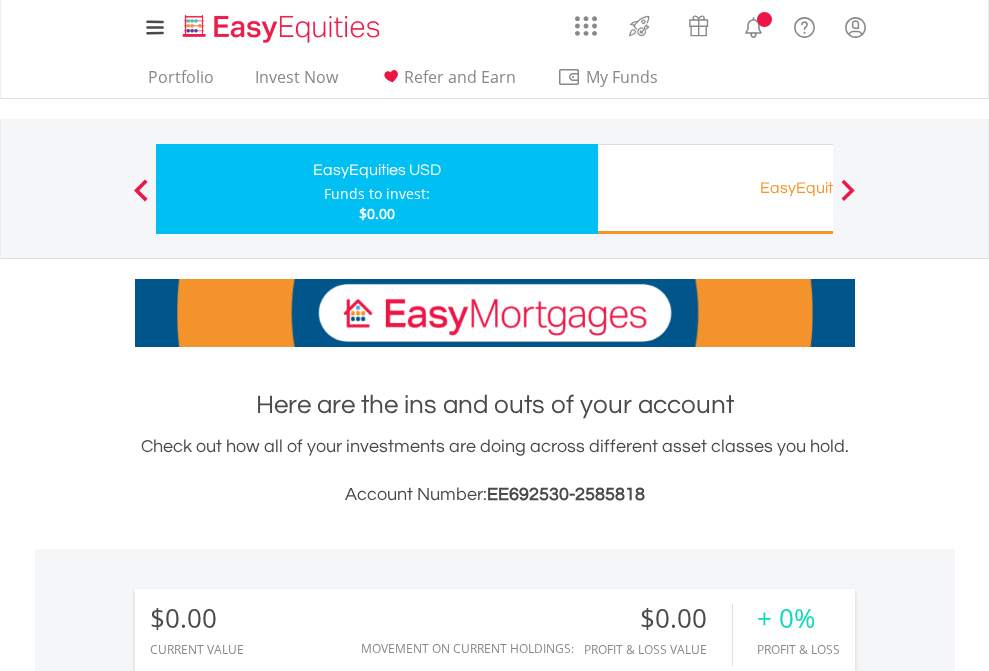 scroll, scrollTop: 0, scrollLeft: 0, axis: both 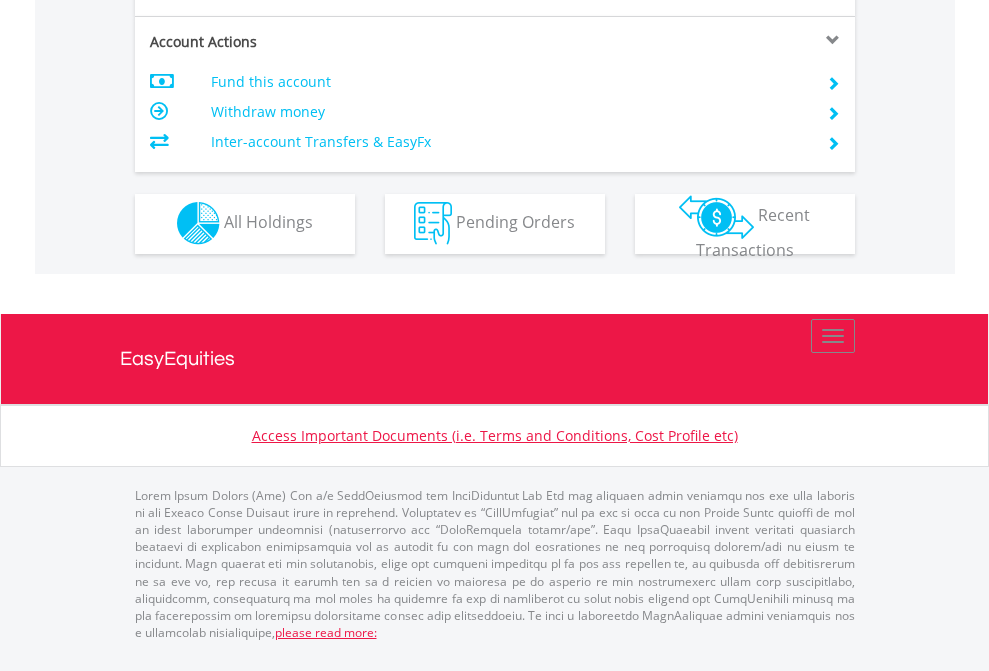click on "Investment types" at bounding box center (706, -353) 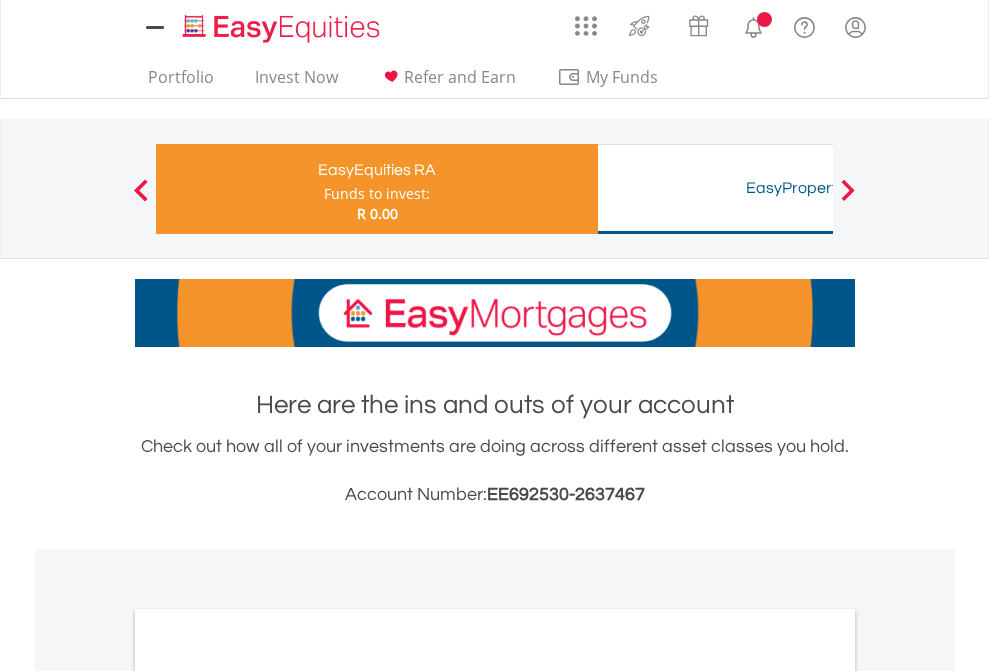 scroll, scrollTop: 0, scrollLeft: 0, axis: both 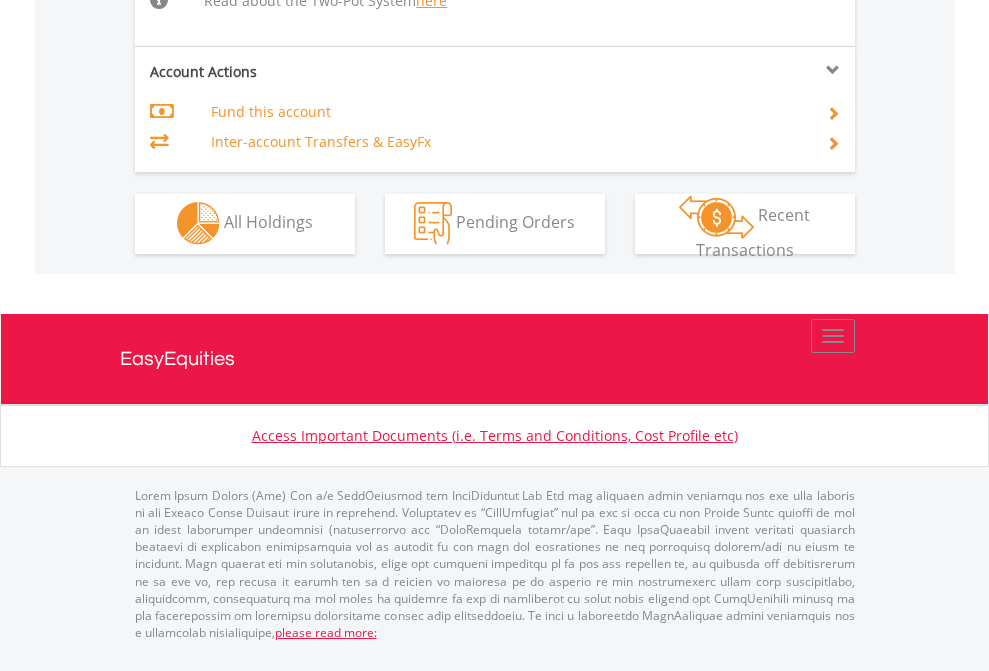 click on "Investment types" at bounding box center (706, -534) 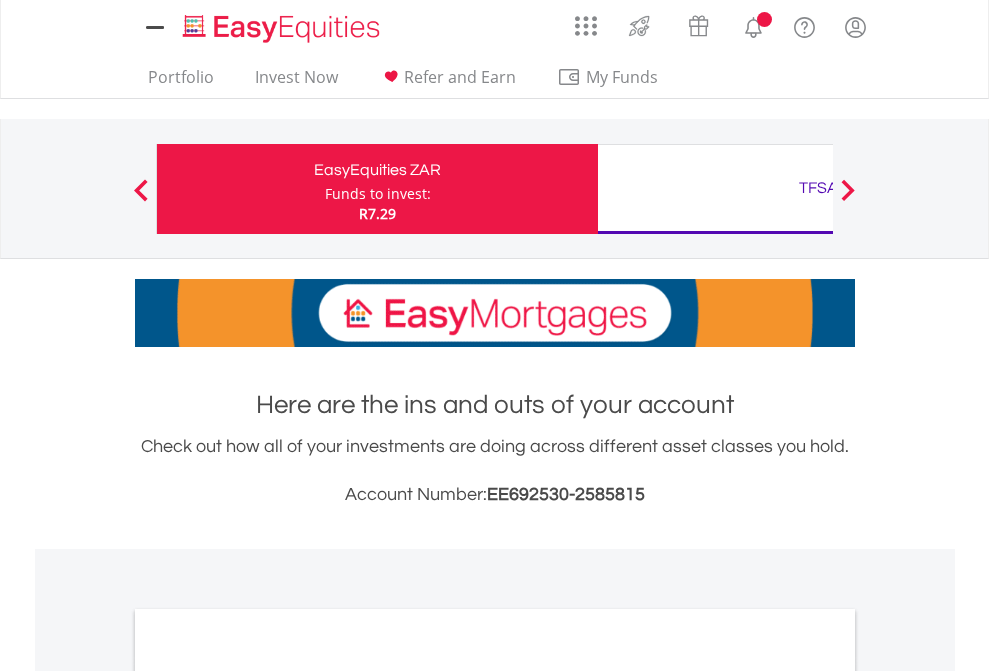 scroll, scrollTop: 0, scrollLeft: 0, axis: both 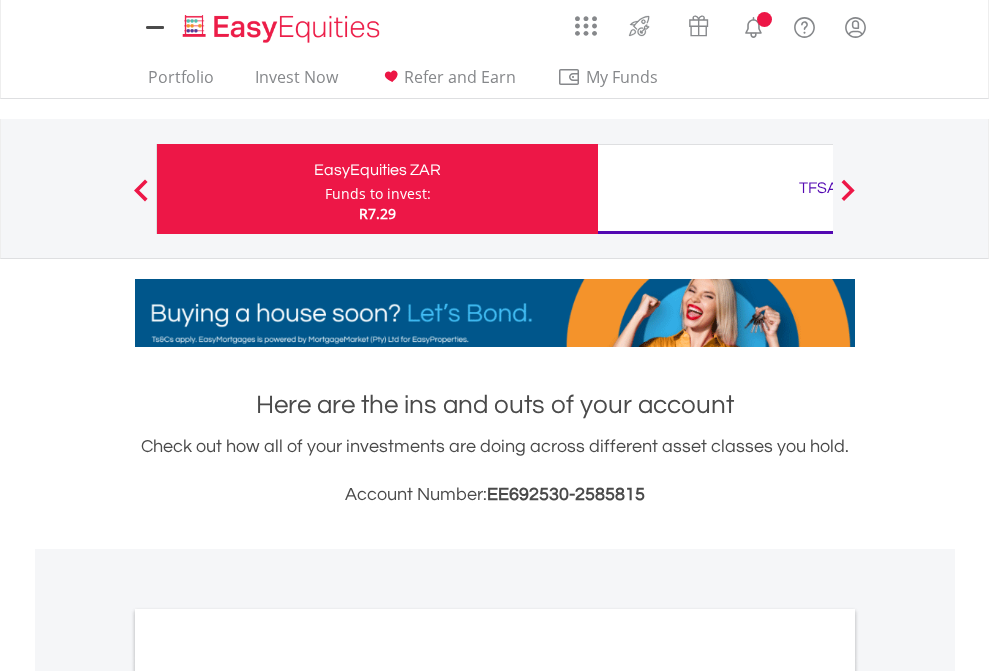 click on "All Holdings" at bounding box center [268, 1096] 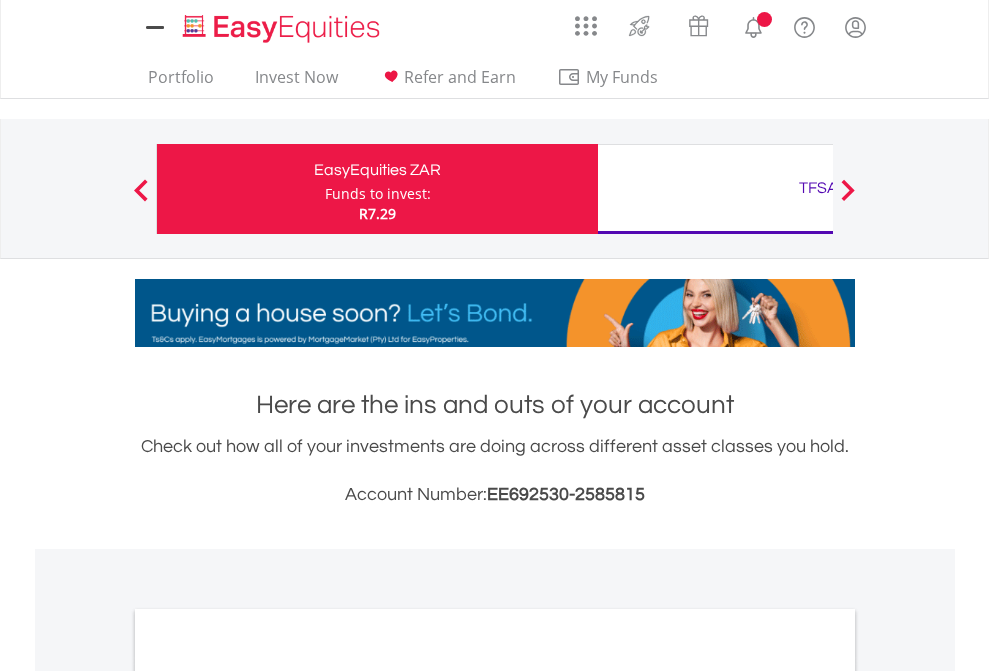 scroll, scrollTop: 1202, scrollLeft: 0, axis: vertical 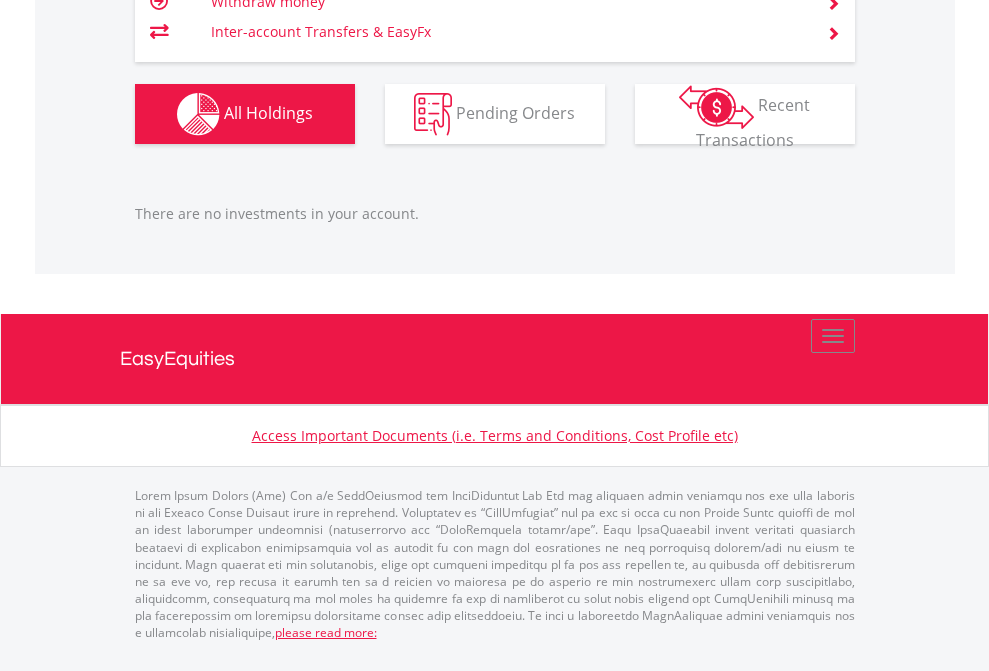 click on "TFSA" at bounding box center [818, -1206] 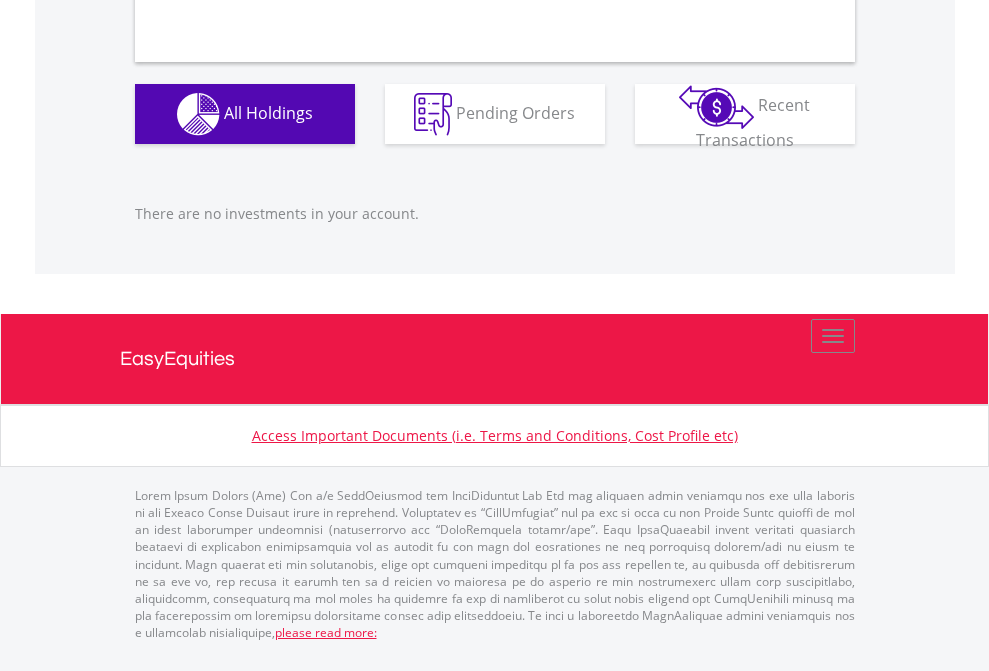 scroll, scrollTop: 1980, scrollLeft: 0, axis: vertical 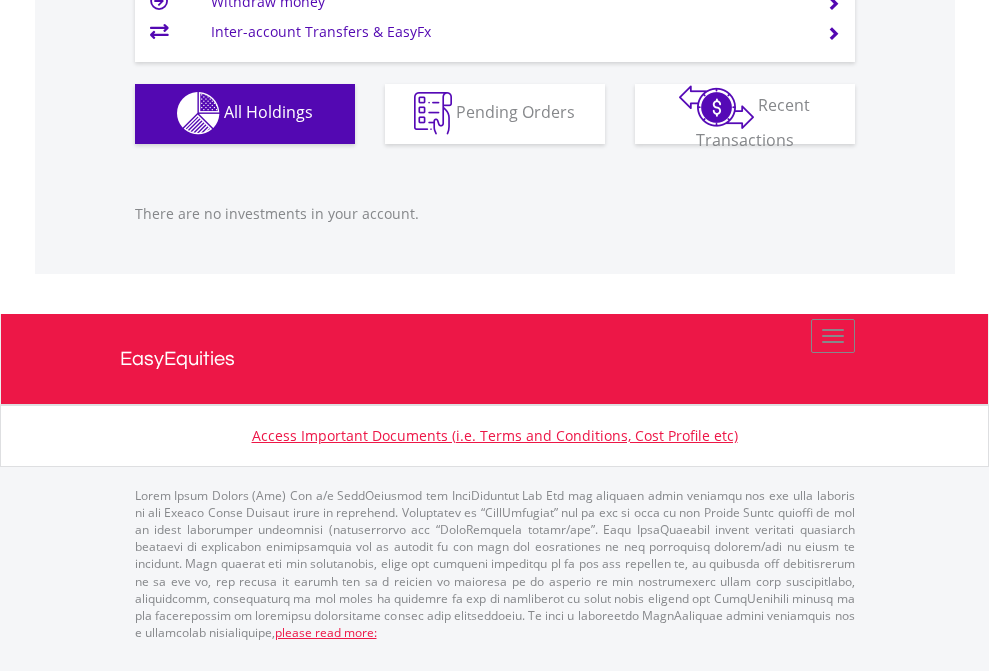 click on "EasyEquities USD" at bounding box center [818, -1142] 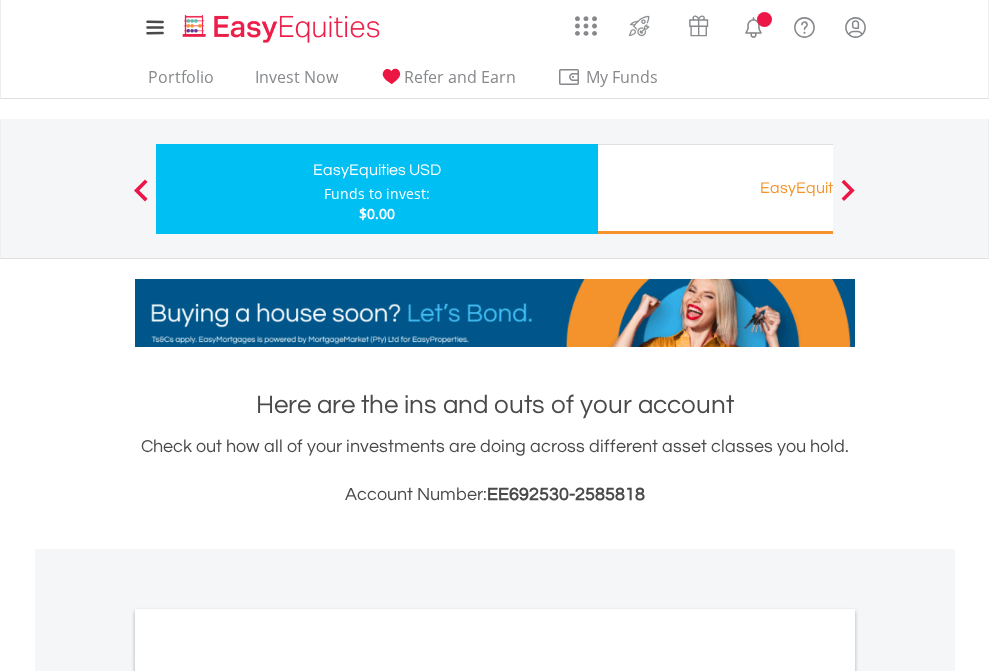 scroll, scrollTop: 1202, scrollLeft: 0, axis: vertical 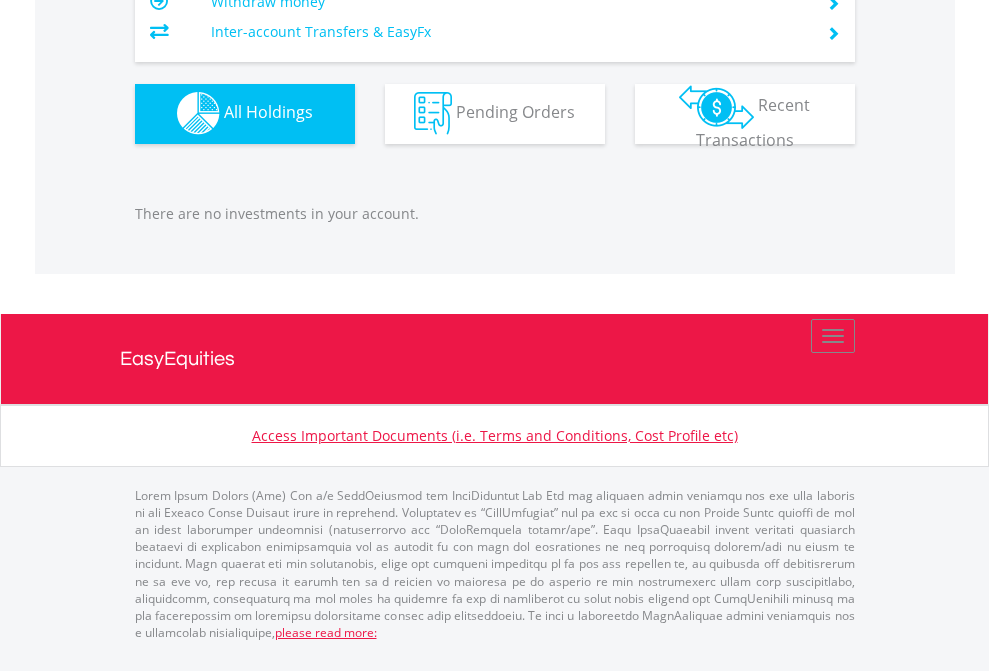 click on "EasyEquities RA" at bounding box center [818, -1142] 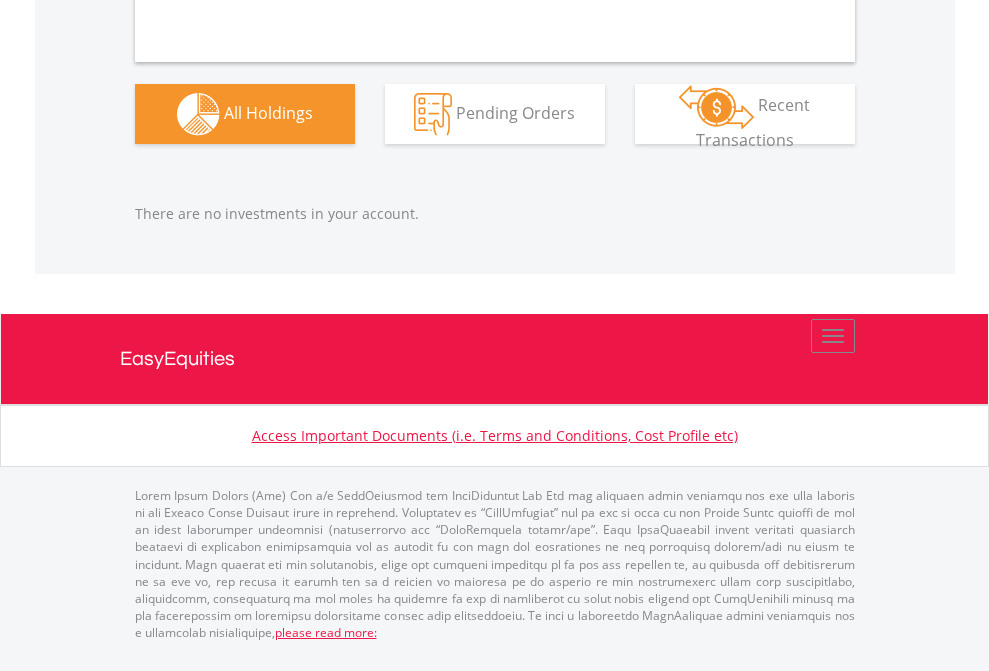 scroll, scrollTop: 2040, scrollLeft: 0, axis: vertical 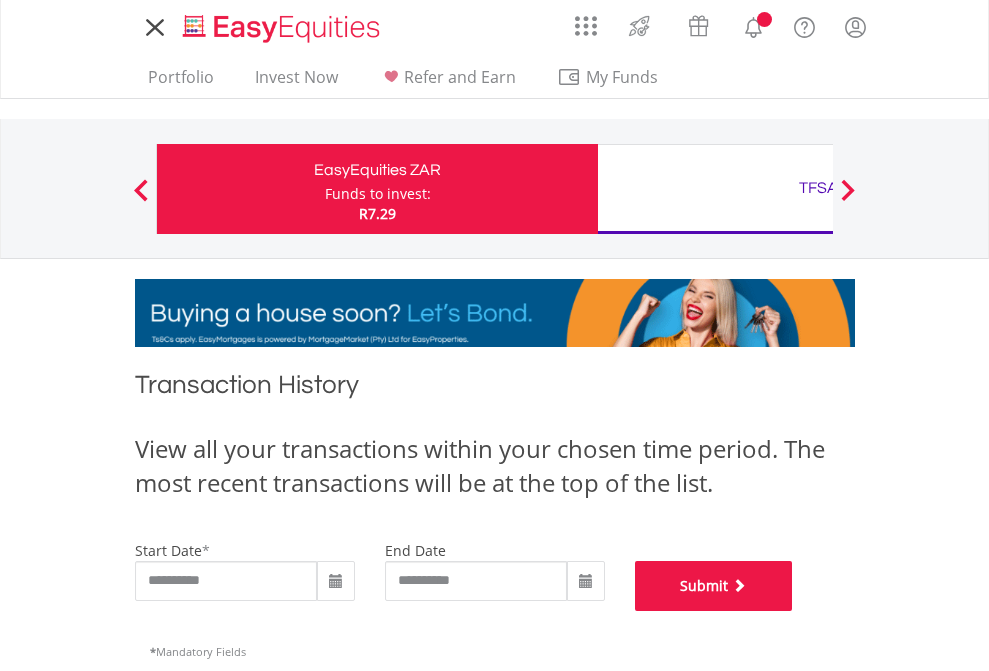 click on "Submit" at bounding box center (714, 586) 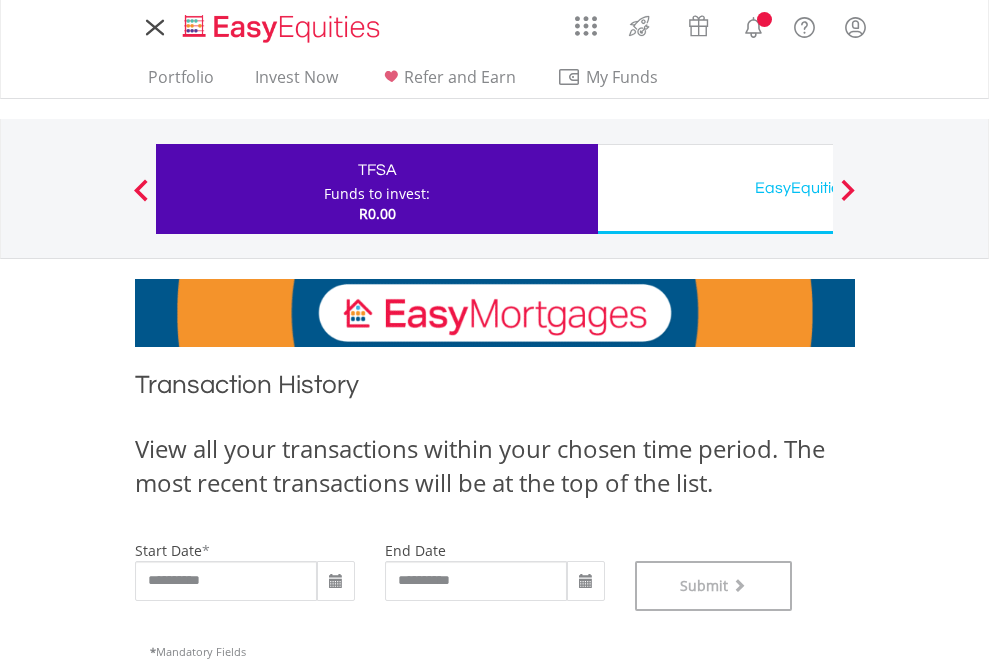 scroll, scrollTop: 811, scrollLeft: 0, axis: vertical 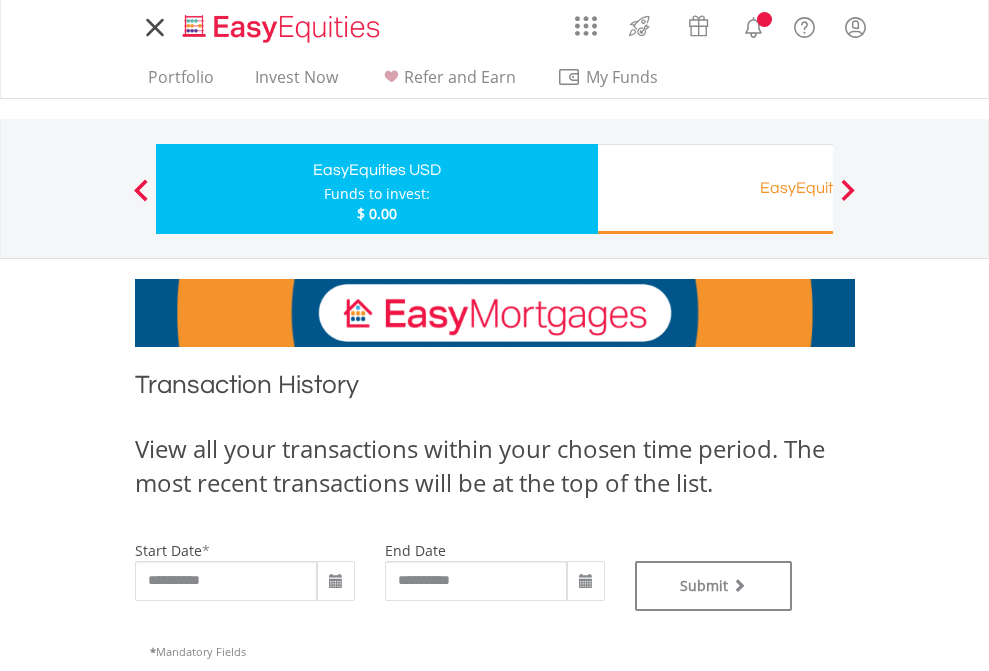type on "**********" 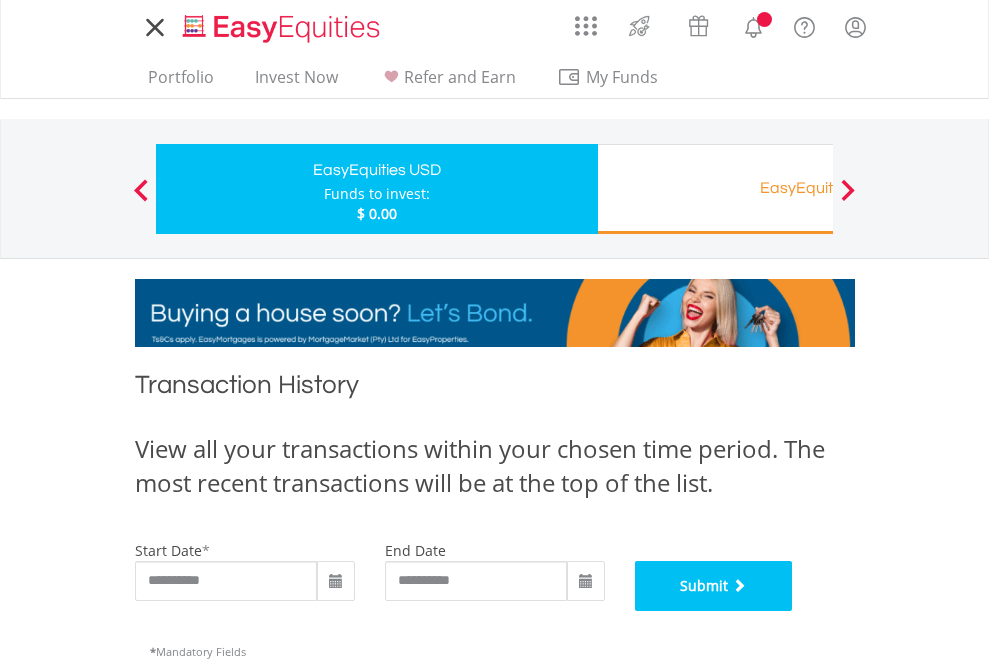 click on "Submit" at bounding box center [714, 586] 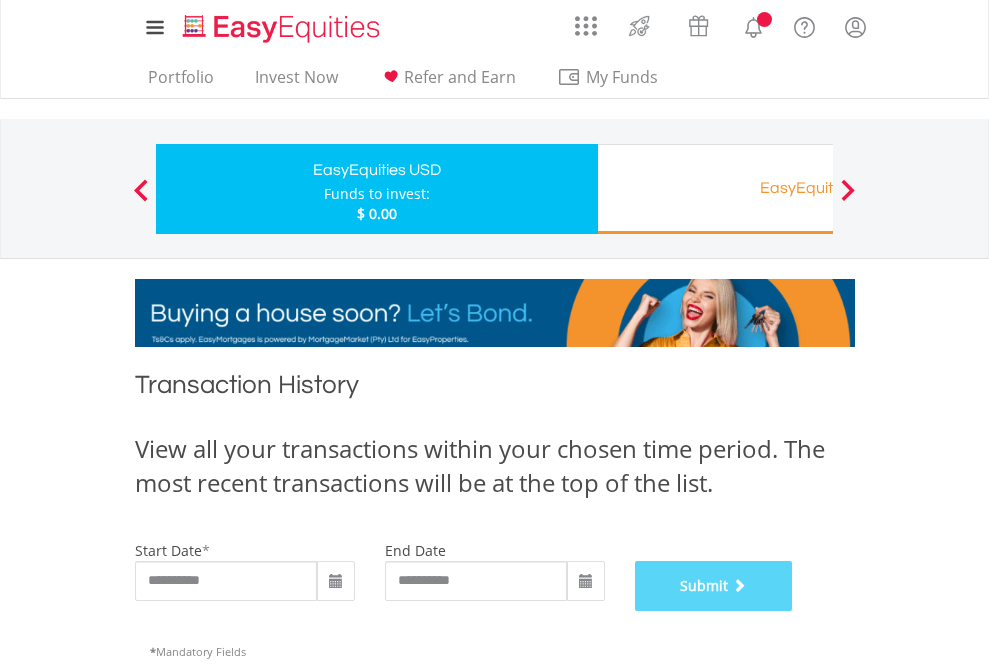 scroll, scrollTop: 811, scrollLeft: 0, axis: vertical 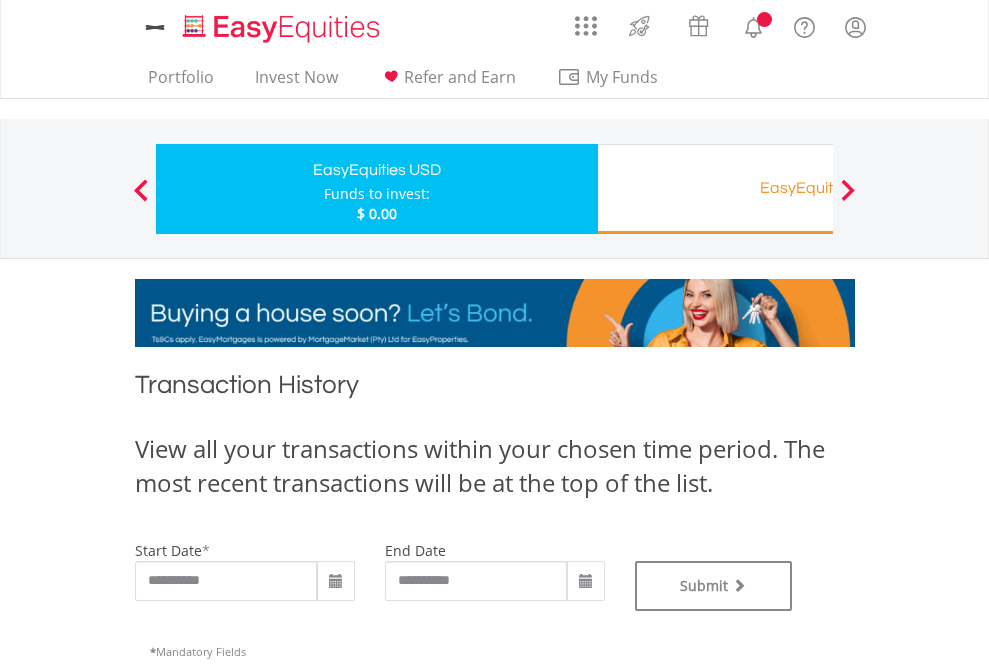 click on "EasyEquities RA" at bounding box center (818, 188) 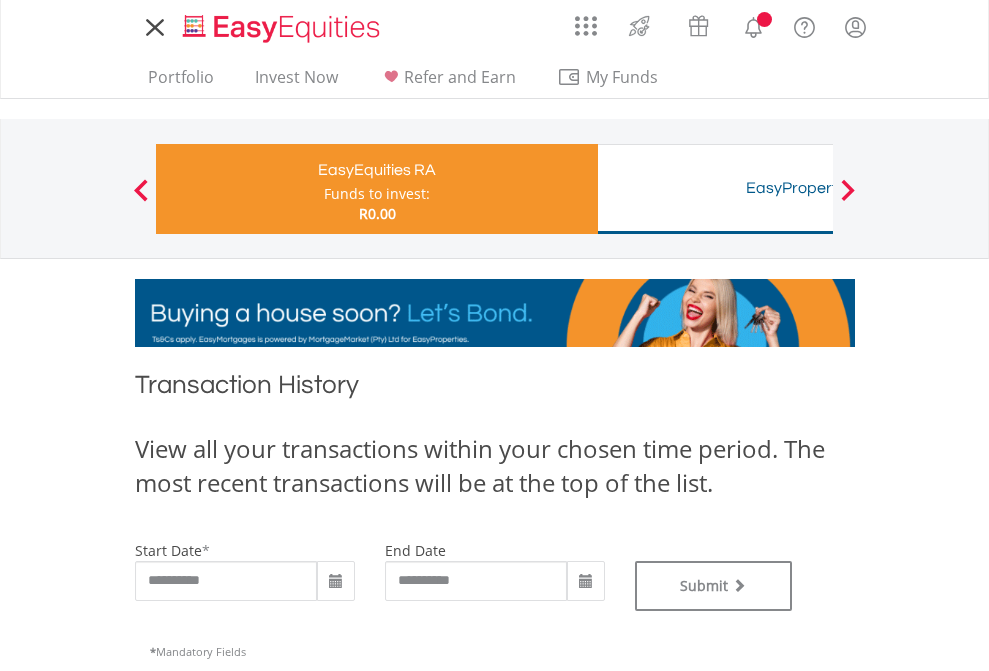 scroll, scrollTop: 0, scrollLeft: 0, axis: both 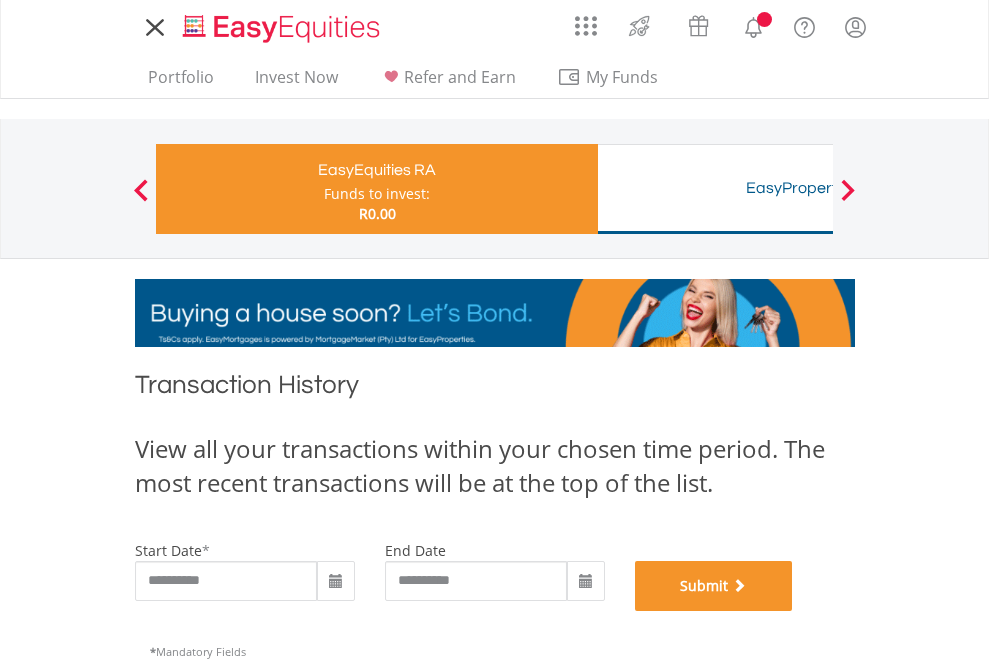 click on "Submit" at bounding box center [714, 586] 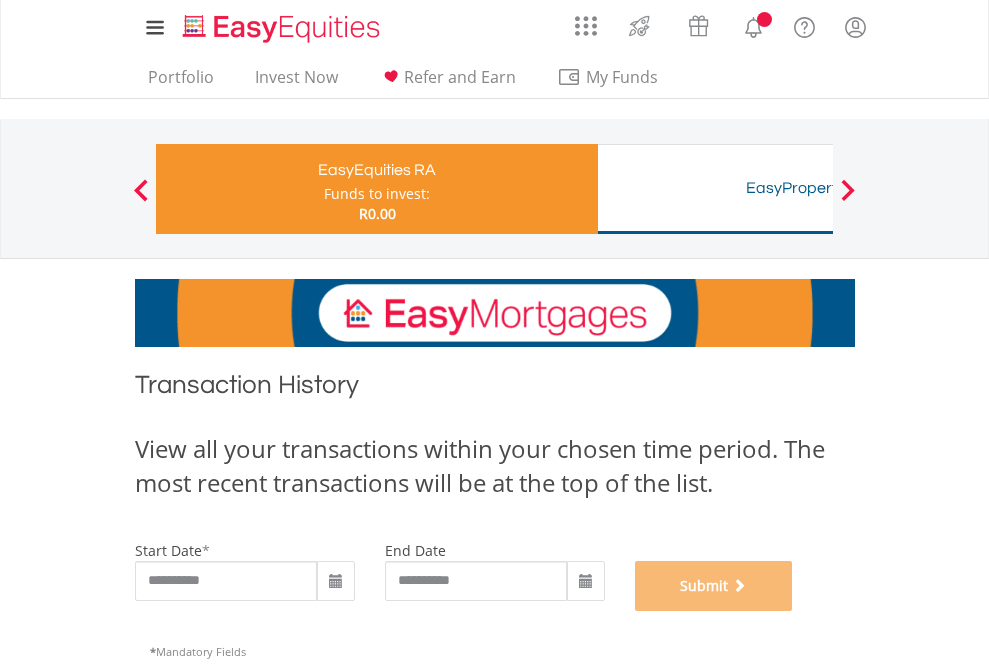 scroll, scrollTop: 811, scrollLeft: 0, axis: vertical 